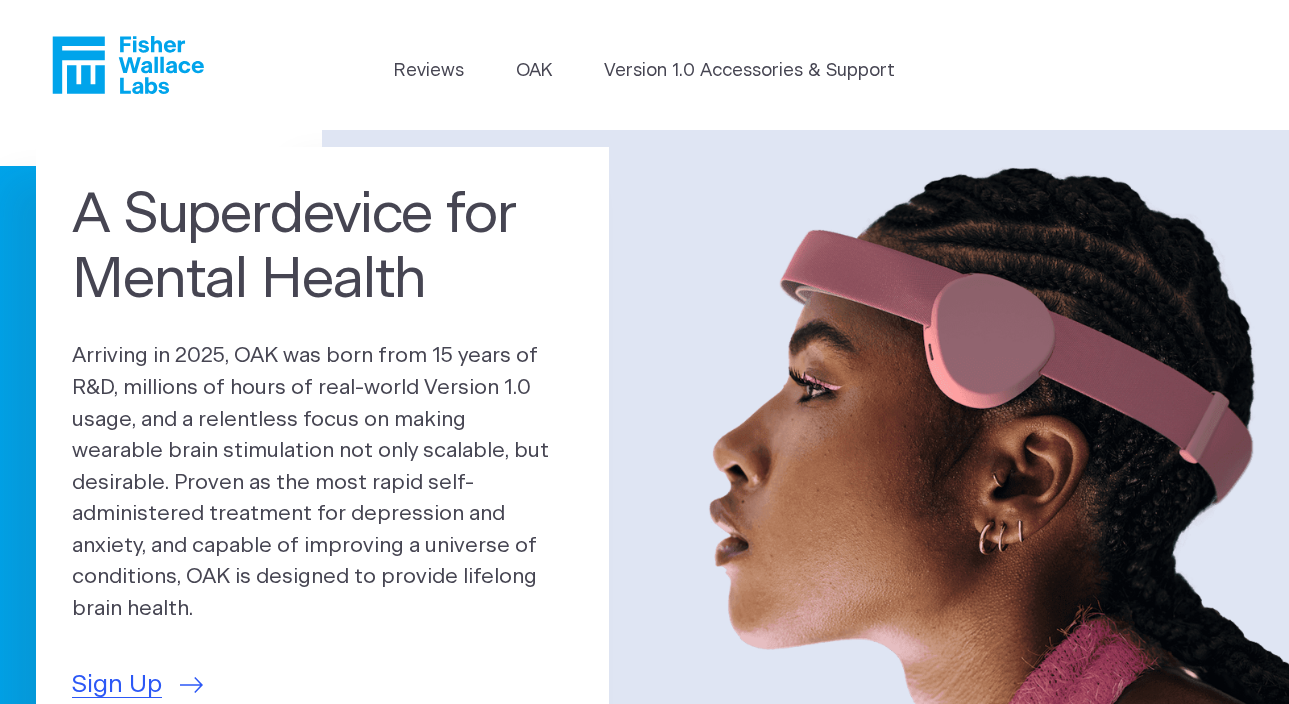 scroll, scrollTop: 0, scrollLeft: 0, axis: both 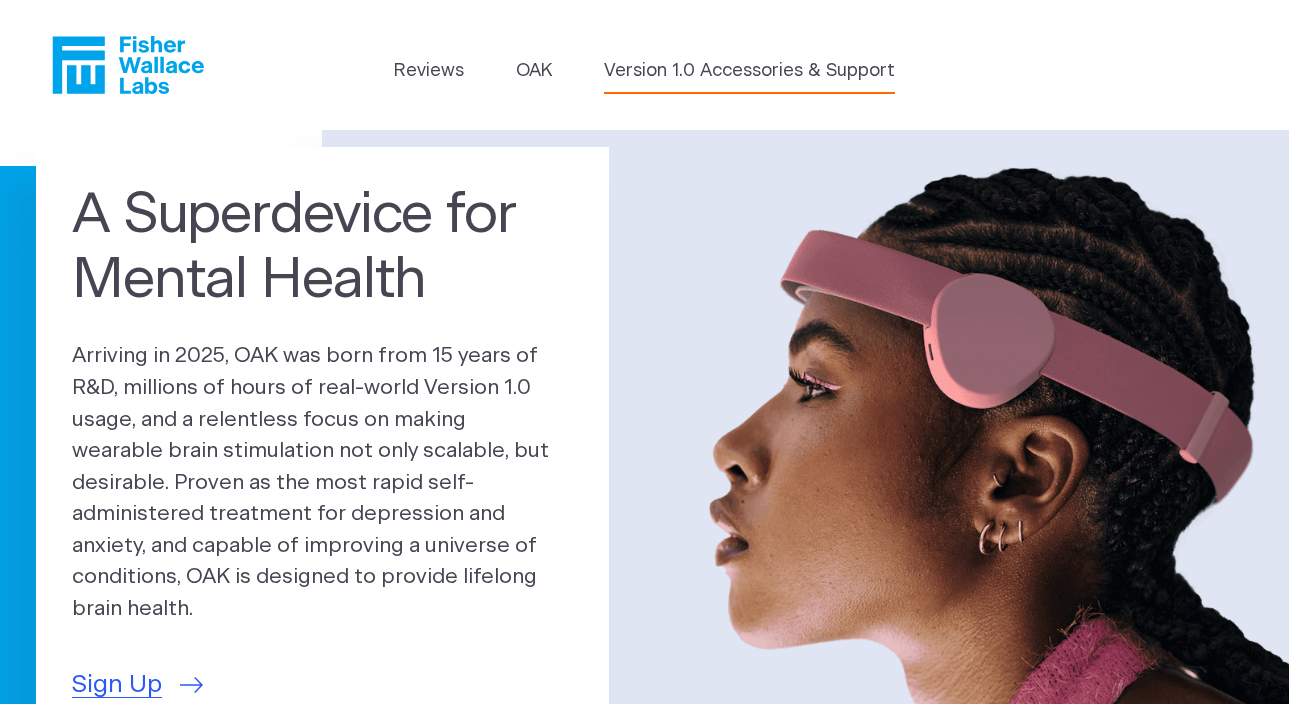 click on "Version 1.0 Accessories & Support" at bounding box center (749, 71) 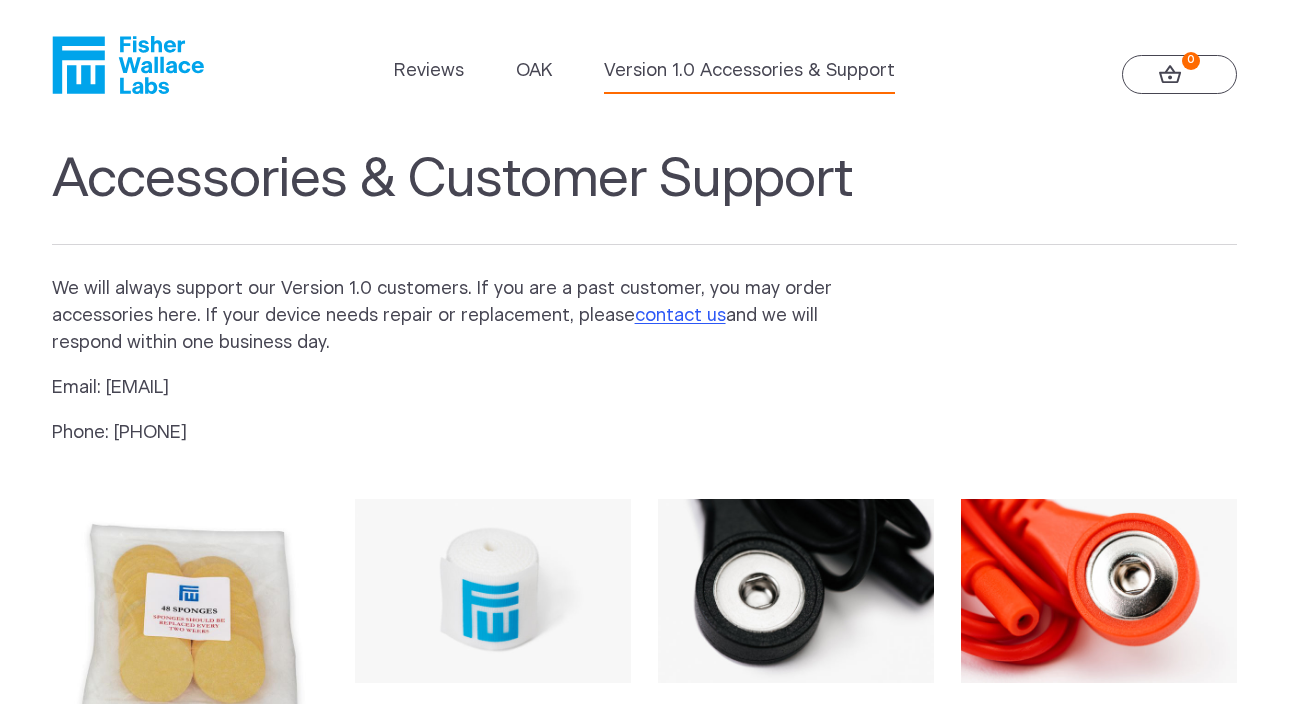 scroll, scrollTop: 325, scrollLeft: 0, axis: vertical 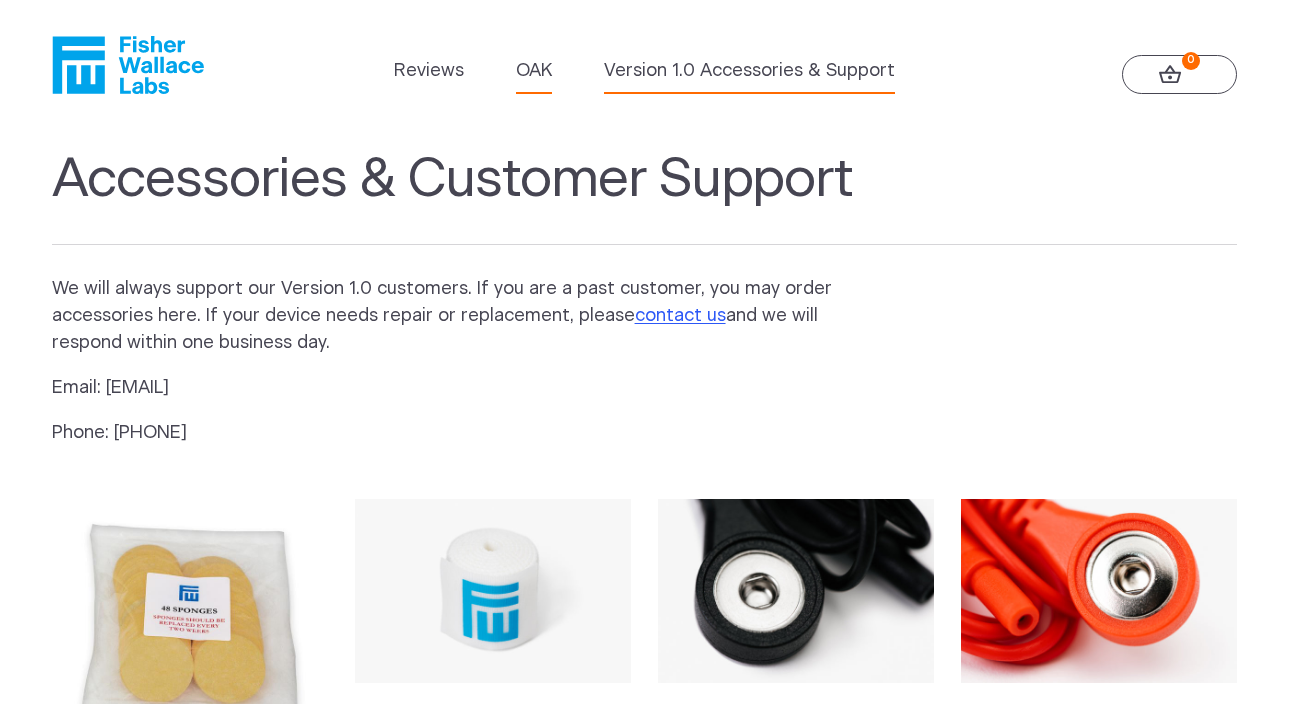 click on "OAK" at bounding box center [534, 71] 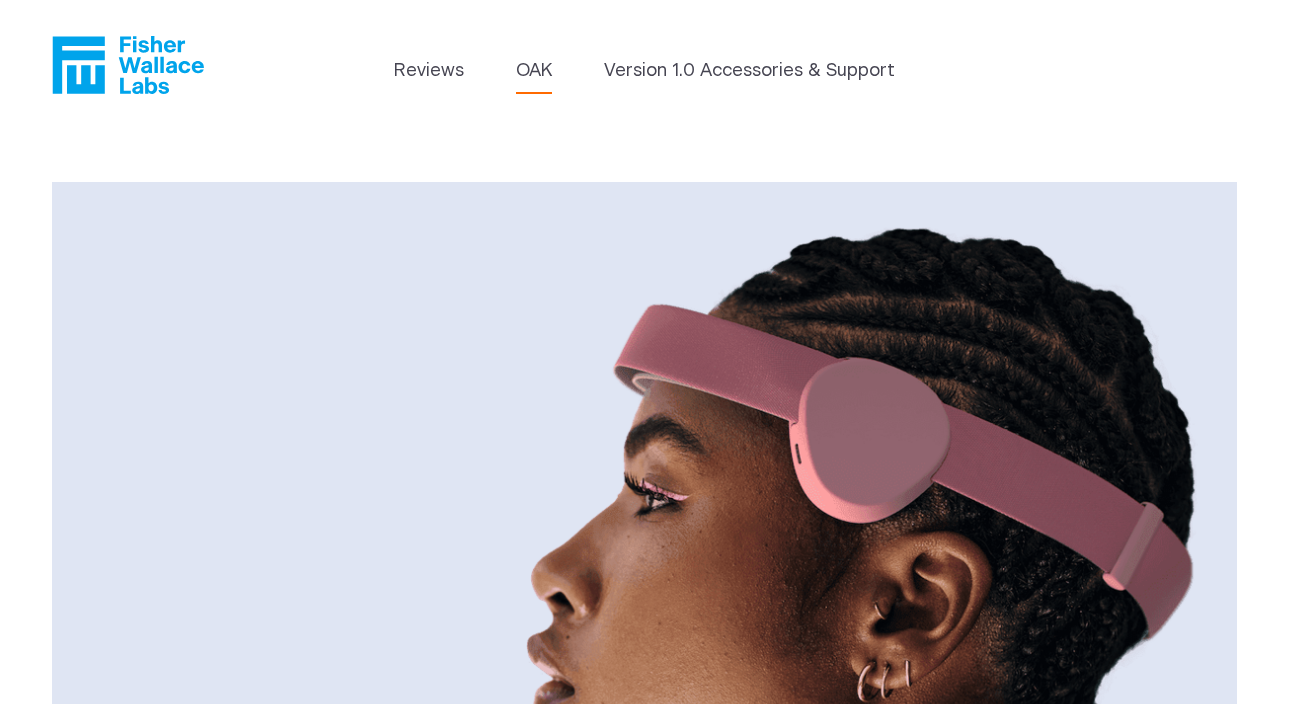 scroll, scrollTop: 283, scrollLeft: 0, axis: vertical 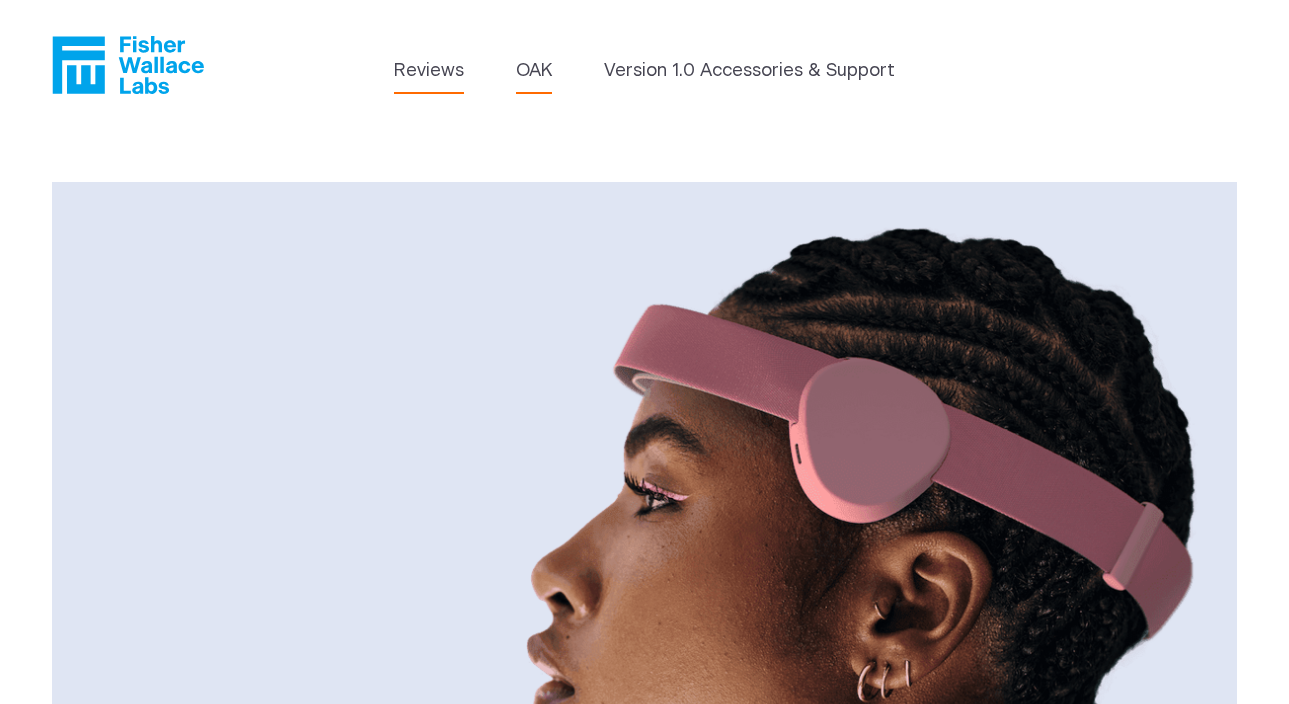 click on "Reviews" at bounding box center (429, 71) 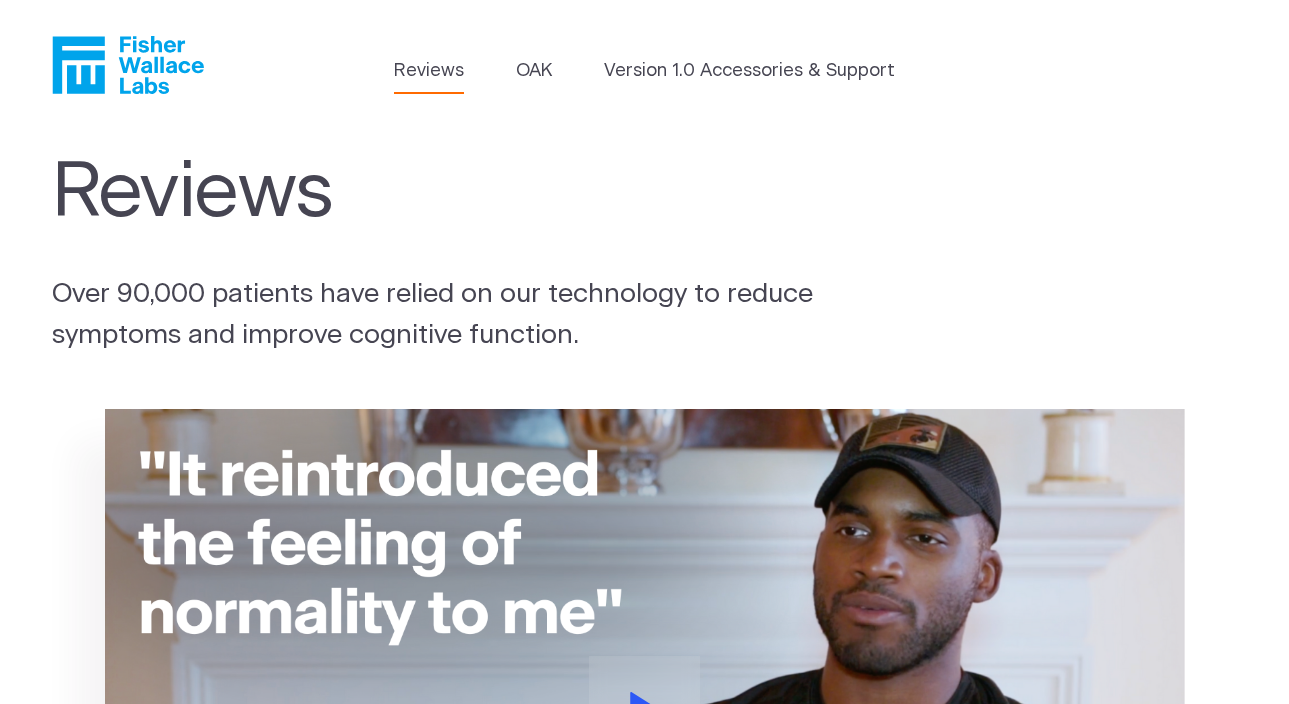 scroll, scrollTop: 0, scrollLeft: 0, axis: both 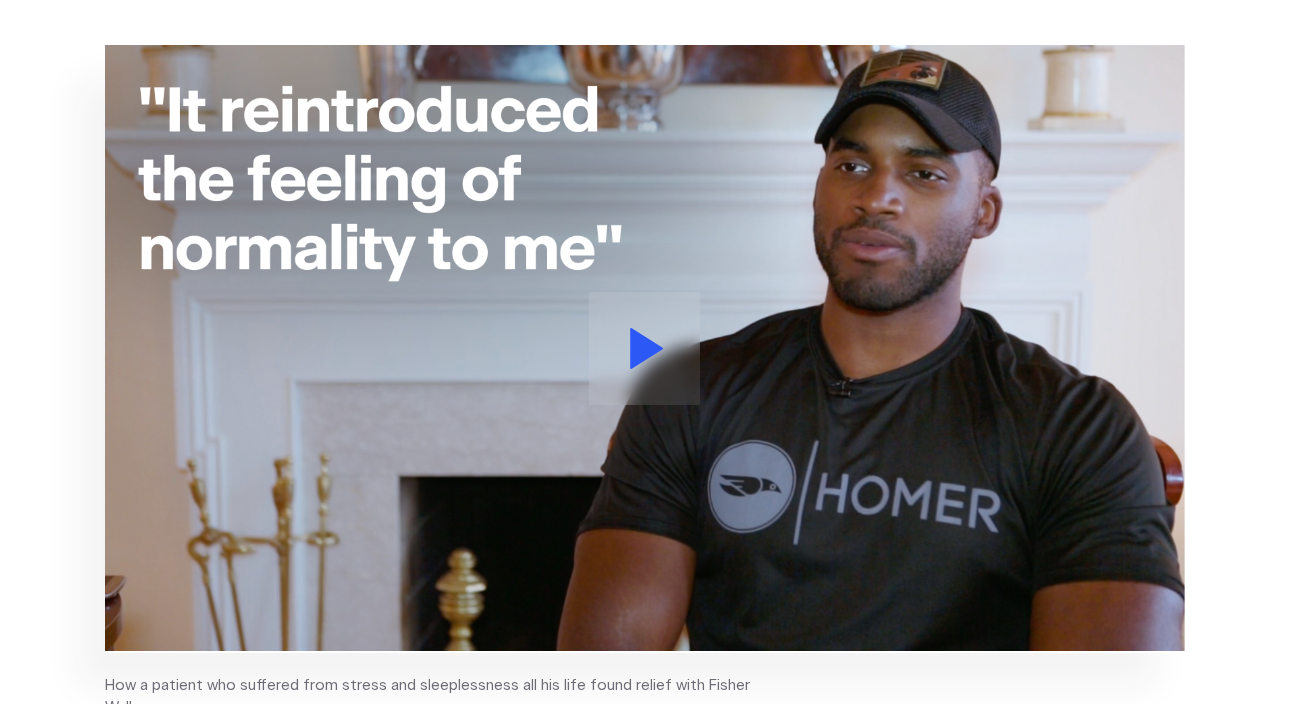 click at bounding box center [644, 348] 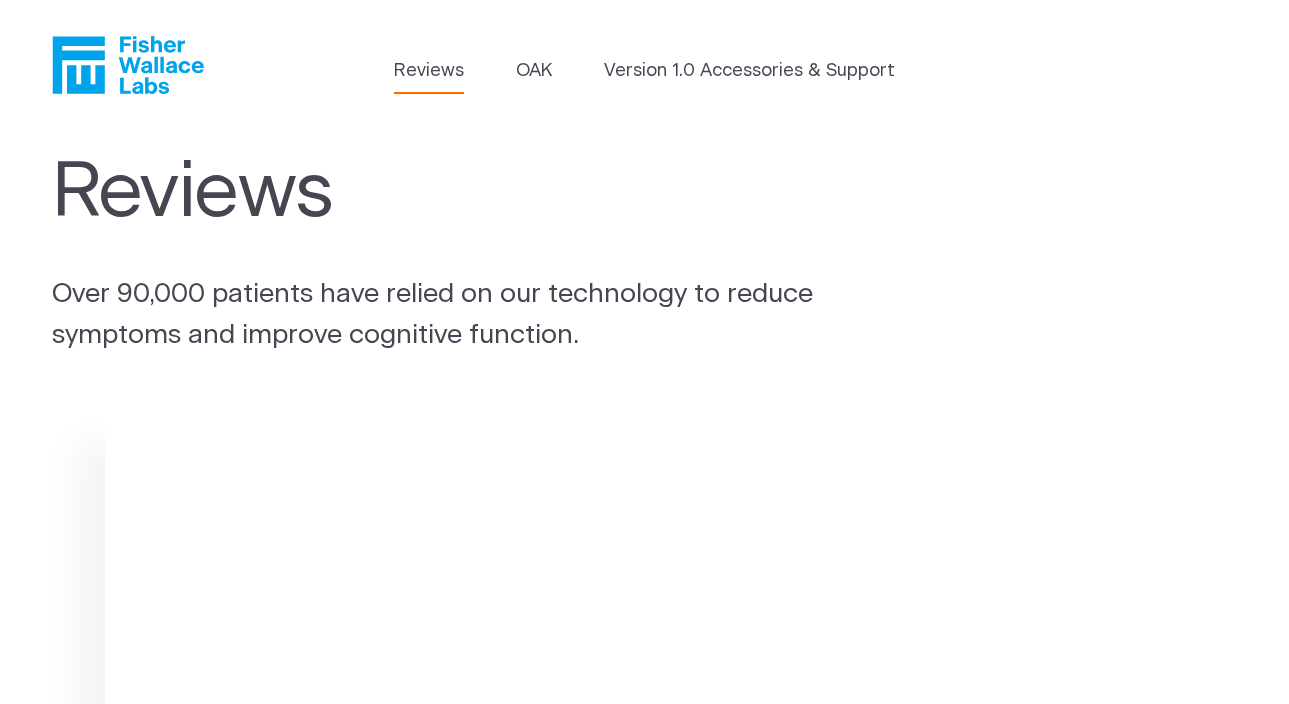 scroll, scrollTop: 0, scrollLeft: 0, axis: both 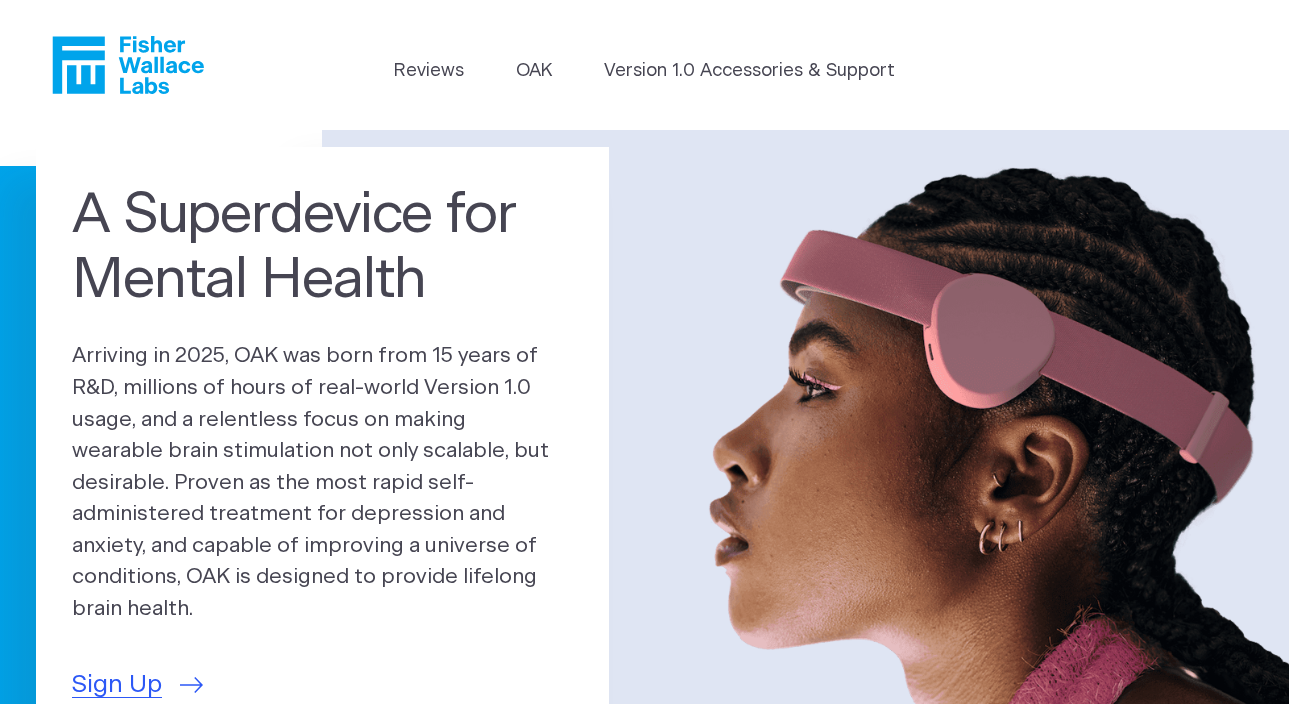 click 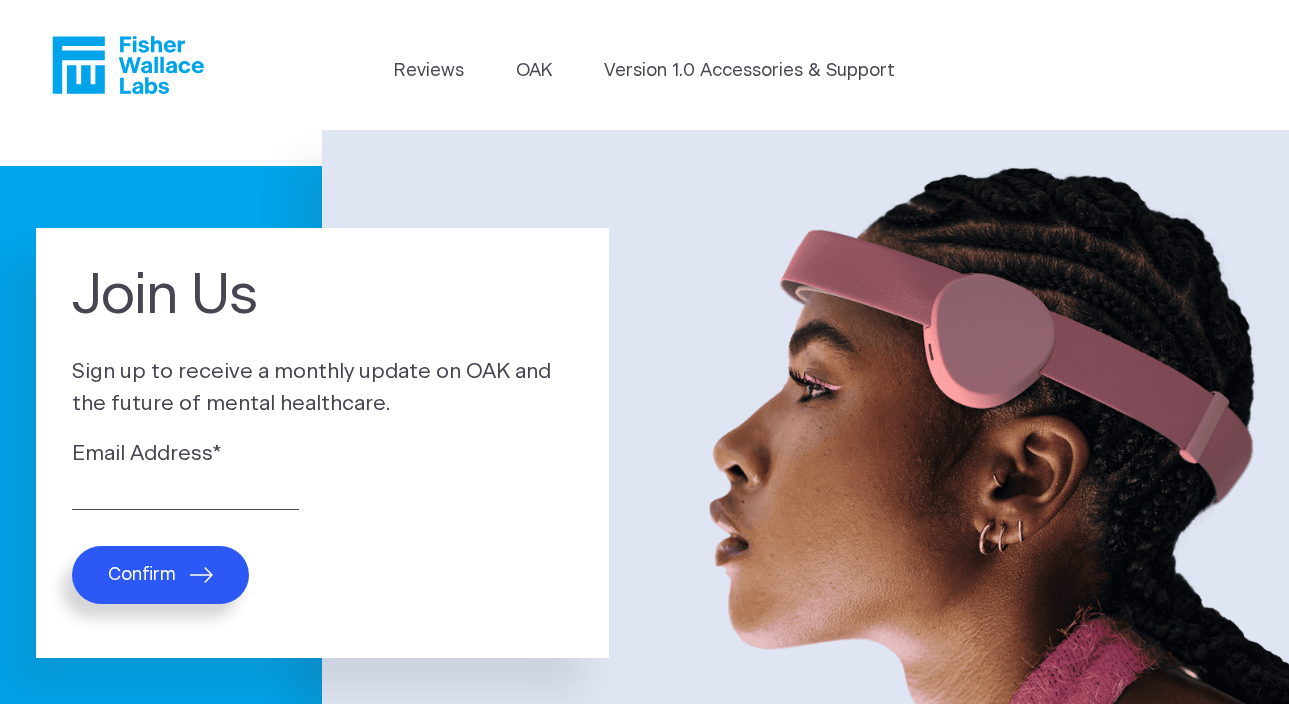 scroll, scrollTop: 0, scrollLeft: 0, axis: both 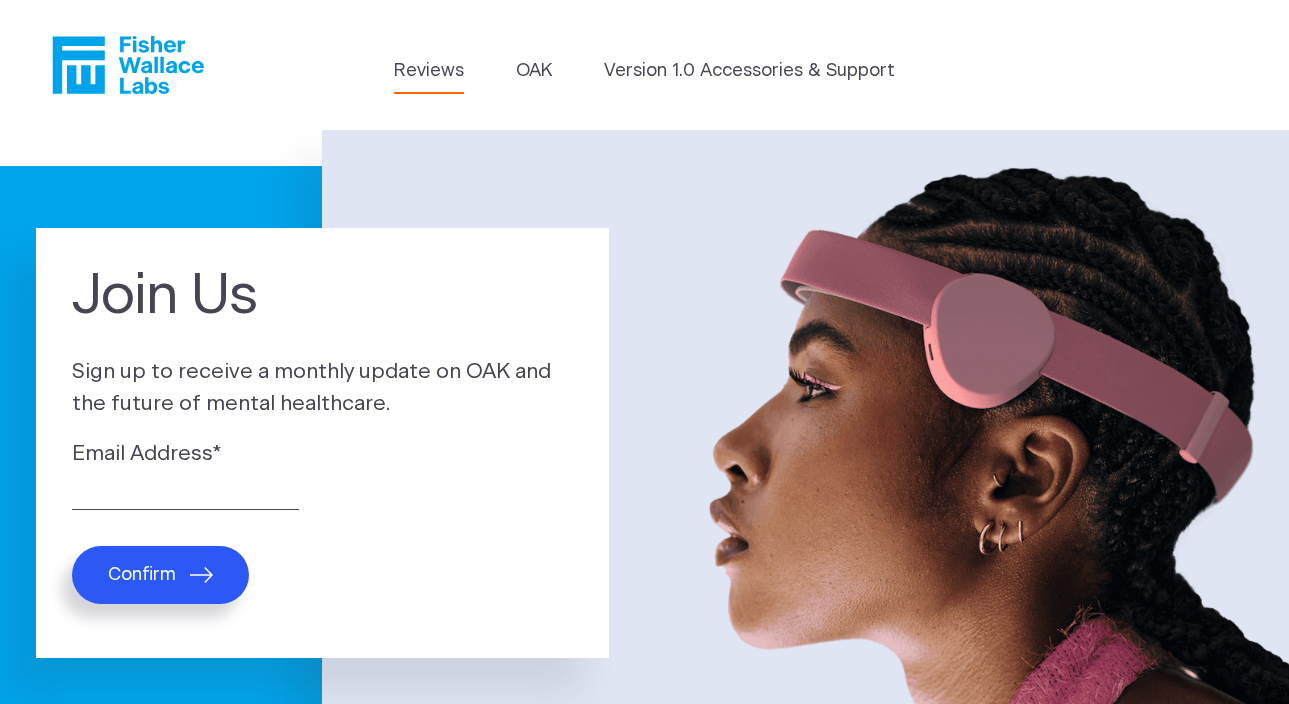 click on "Reviews" at bounding box center (429, 71) 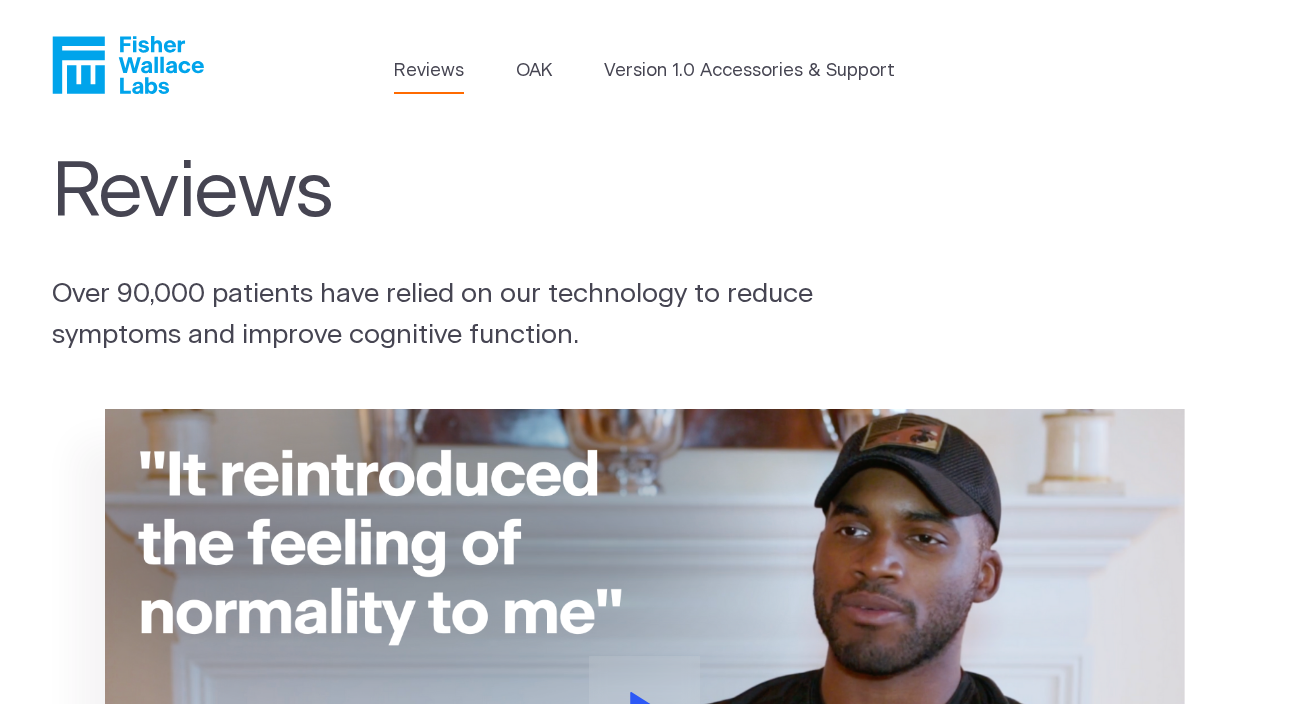 scroll, scrollTop: 0, scrollLeft: 0, axis: both 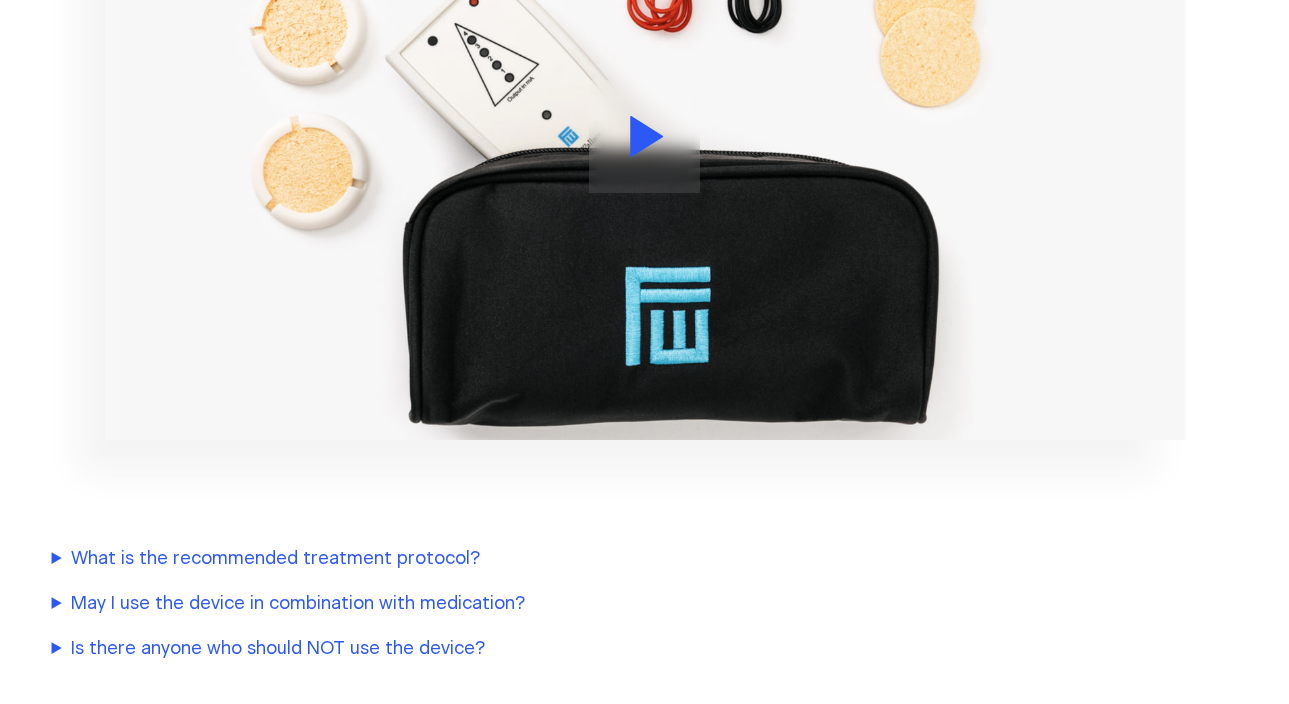 click at bounding box center (645, 136) 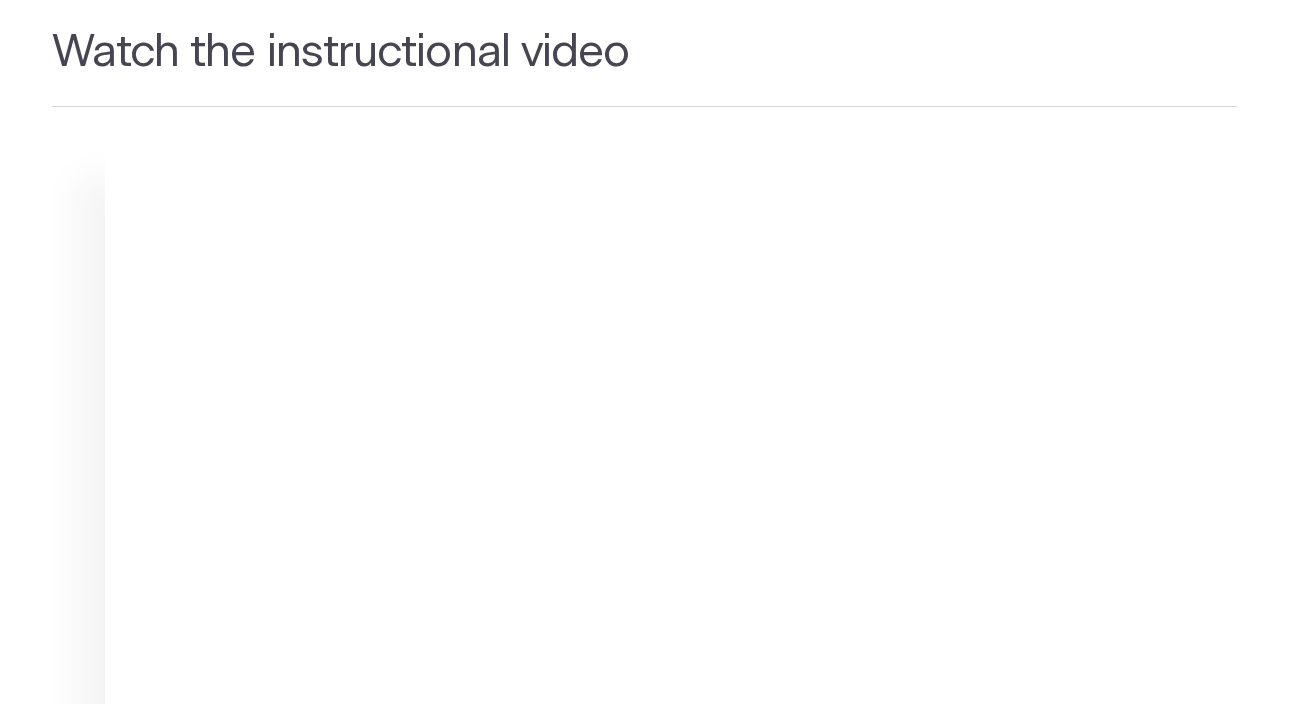 scroll, scrollTop: 1472, scrollLeft: 0, axis: vertical 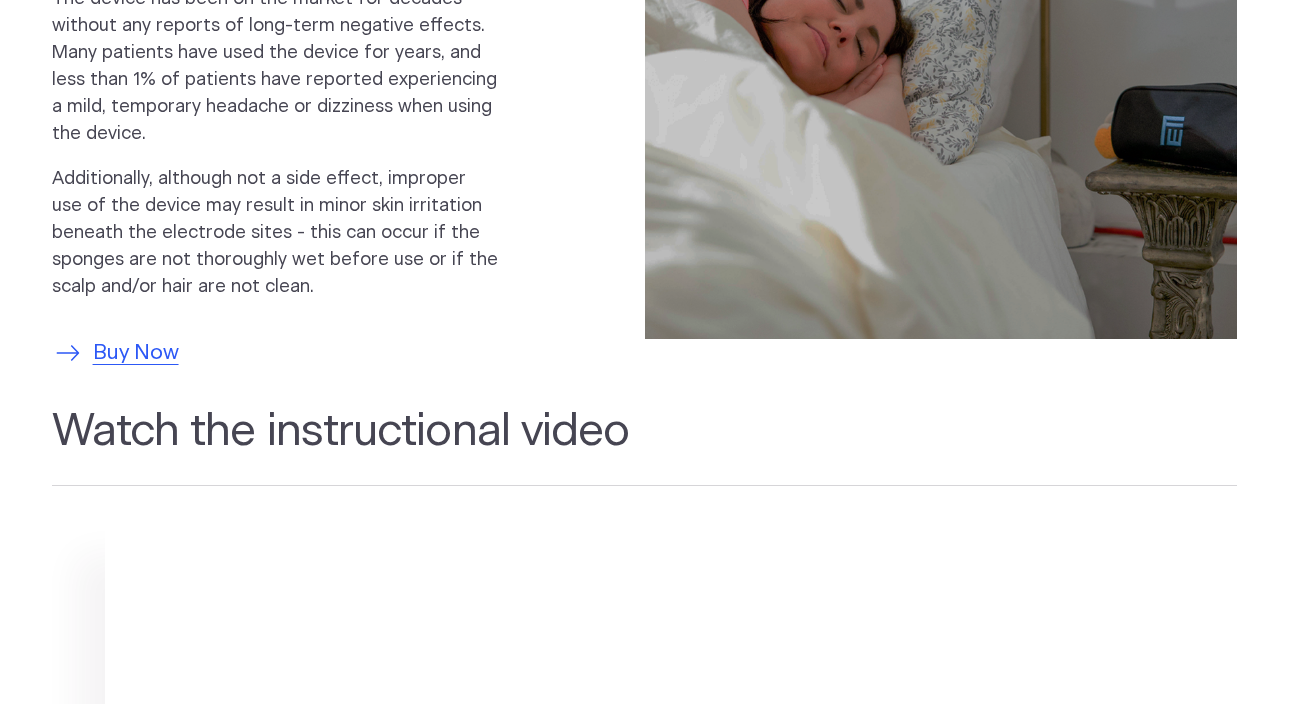 click on "Buy Now" at bounding box center (136, 353) 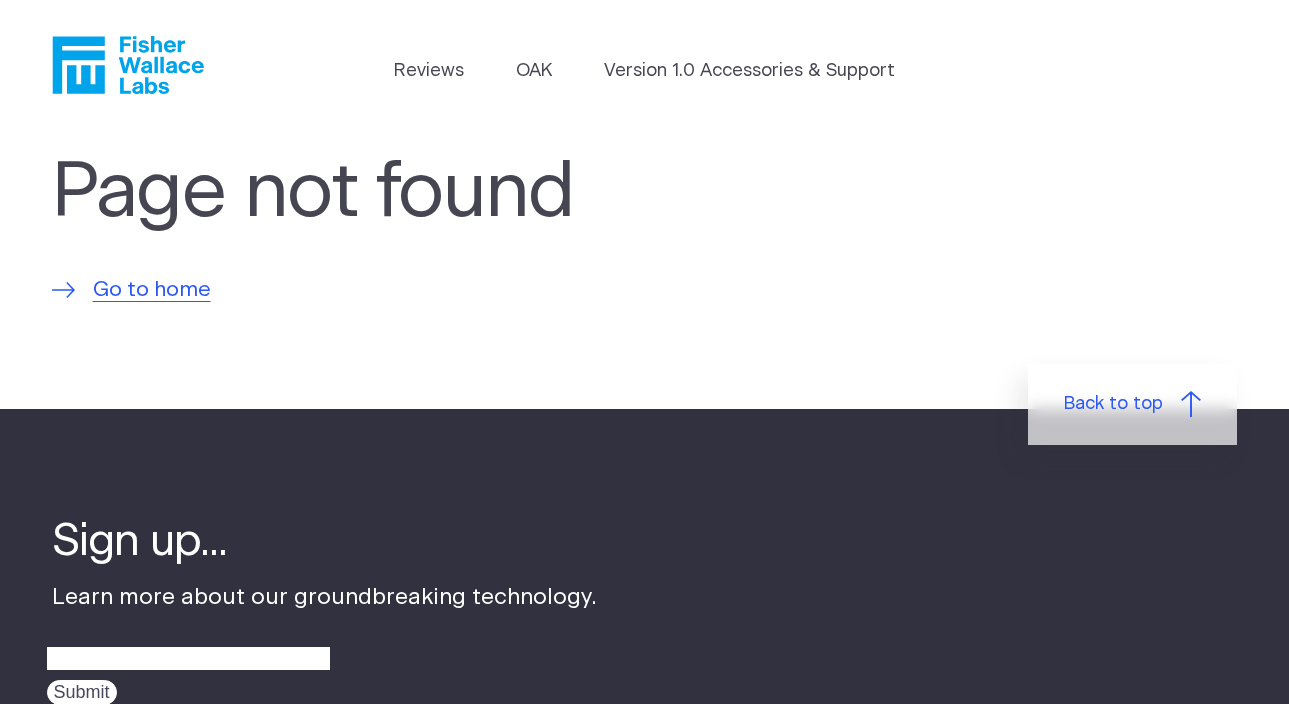 scroll, scrollTop: 0, scrollLeft: 0, axis: both 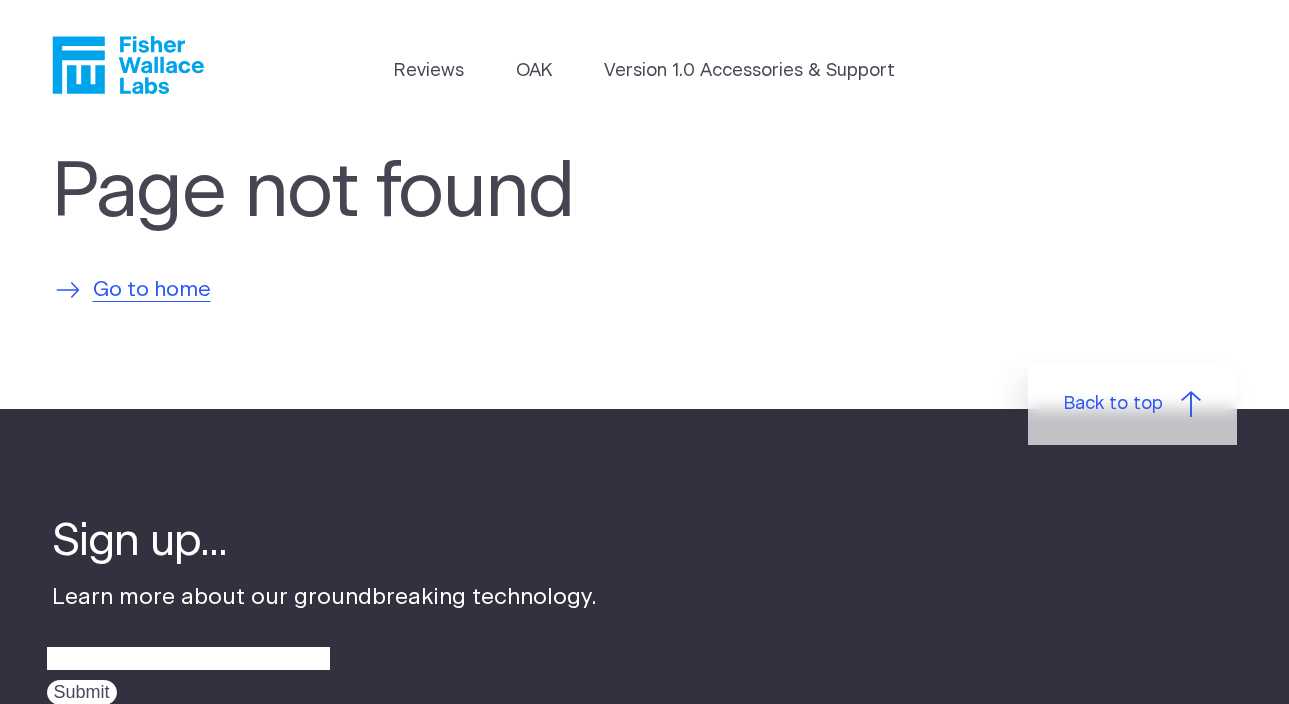 click on "Go to home" at bounding box center (152, 290) 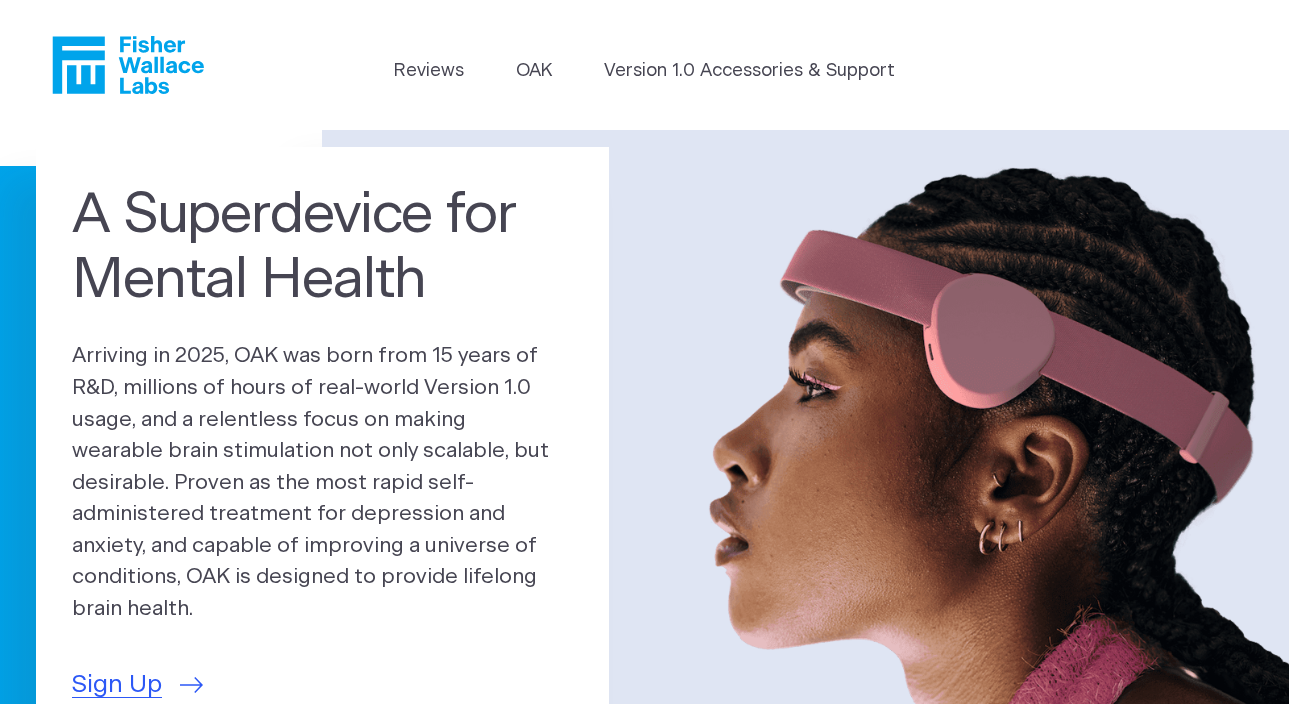 scroll, scrollTop: 0, scrollLeft: 0, axis: both 